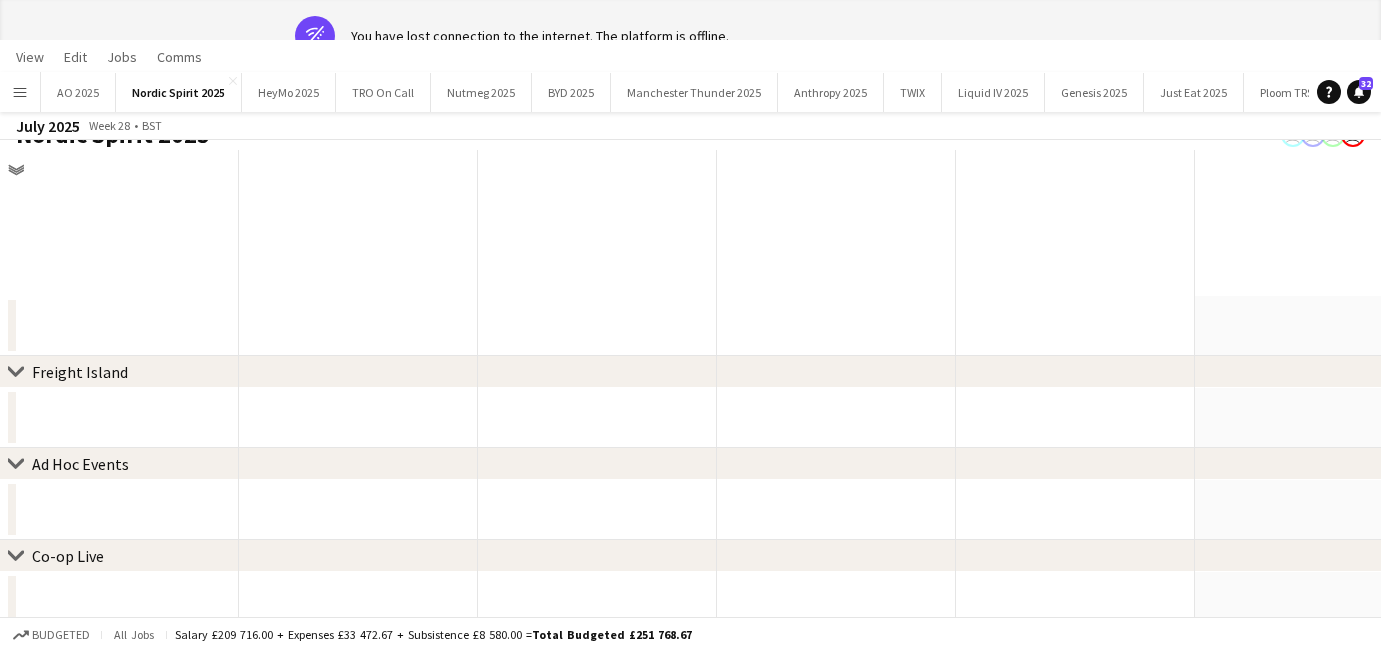 scroll, scrollTop: 862, scrollLeft: 0, axis: vertical 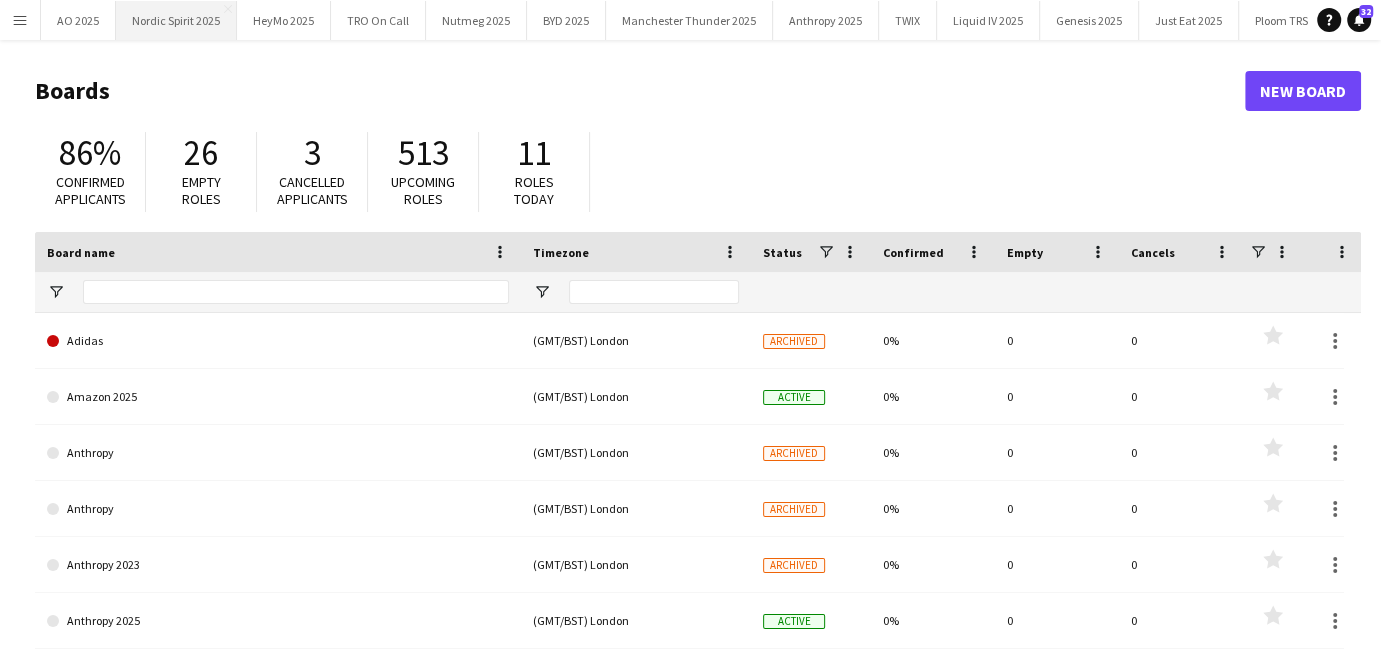 click on "Nordic Spirit 2025
Close" at bounding box center (176, 20) 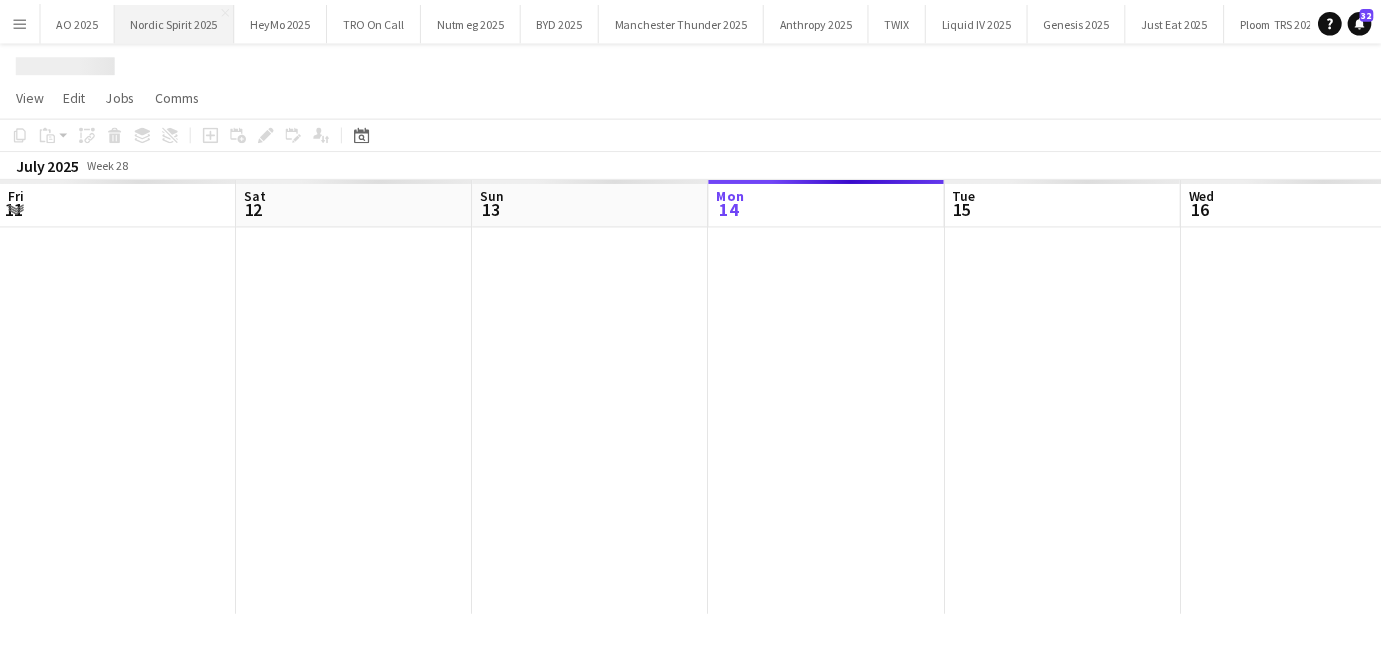 scroll, scrollTop: 0, scrollLeft: 477, axis: horizontal 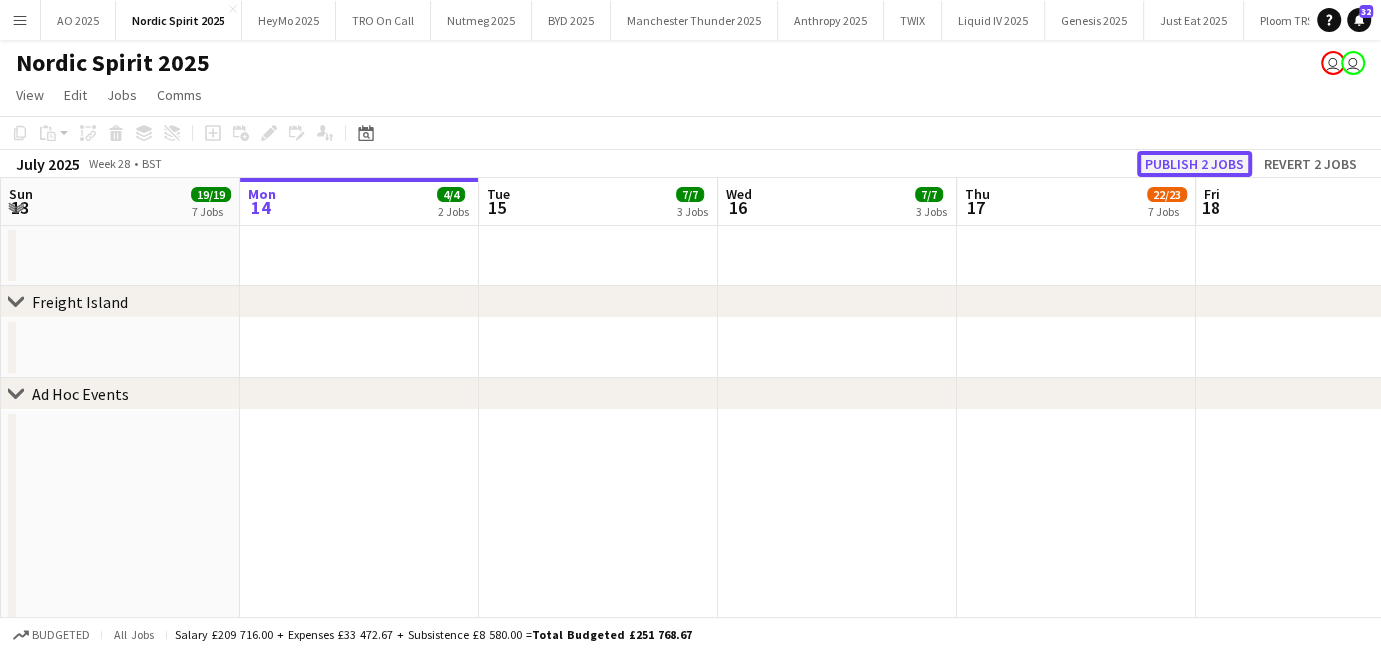 click on "Publish 2 jobs" 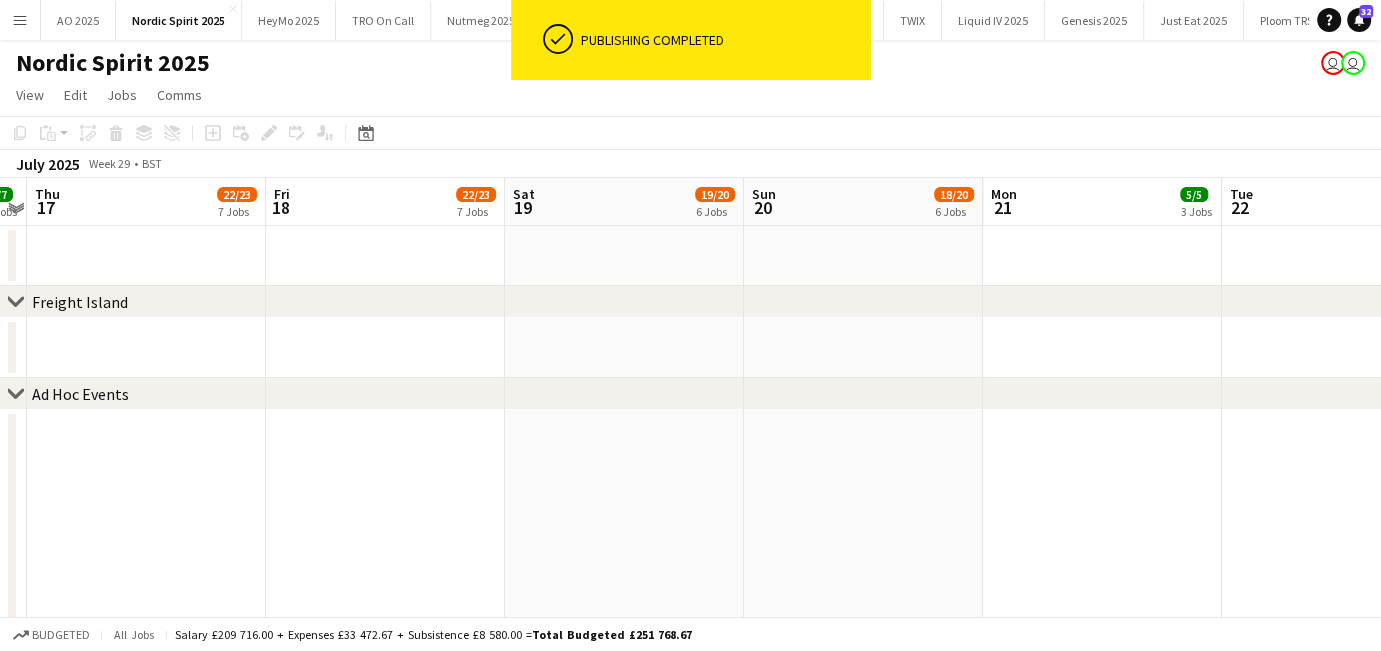 scroll, scrollTop: 0, scrollLeft: 526, axis: horizontal 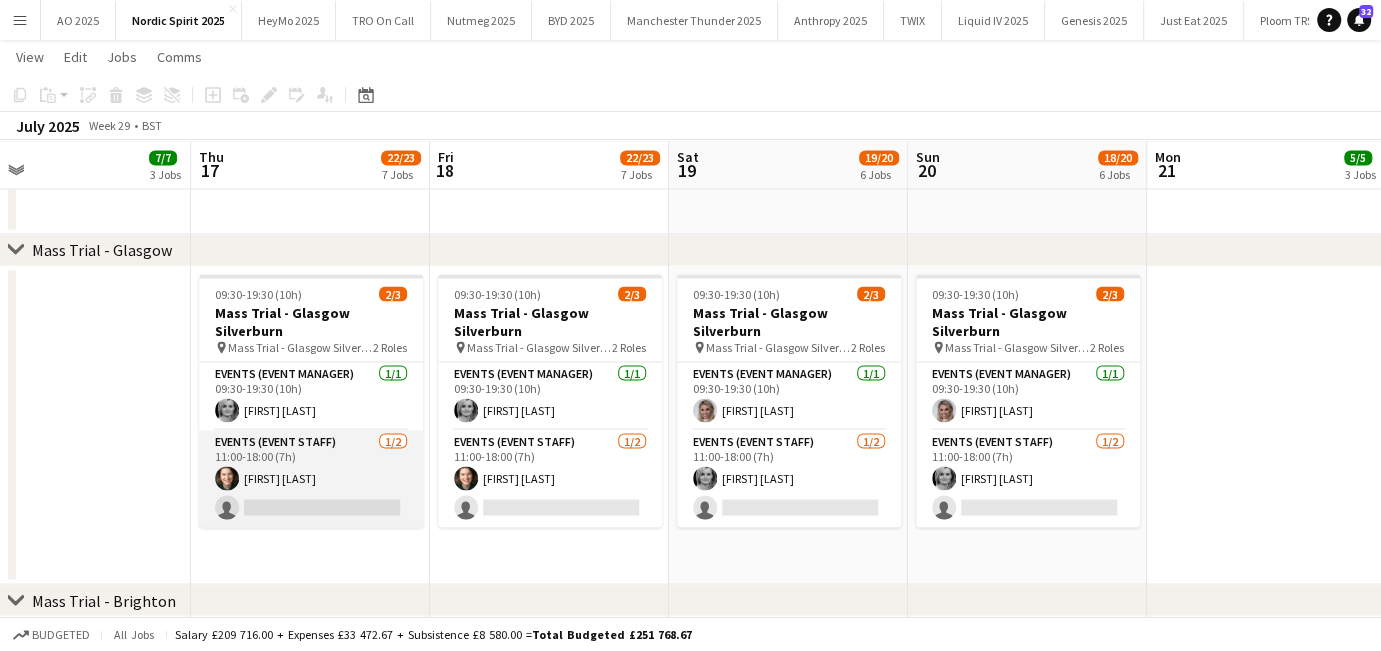 click on "Events (Event Staff)   1/2   11:00-18:00 (7h)
Shian Denovan
single-neutral-actions" at bounding box center [311, 478] 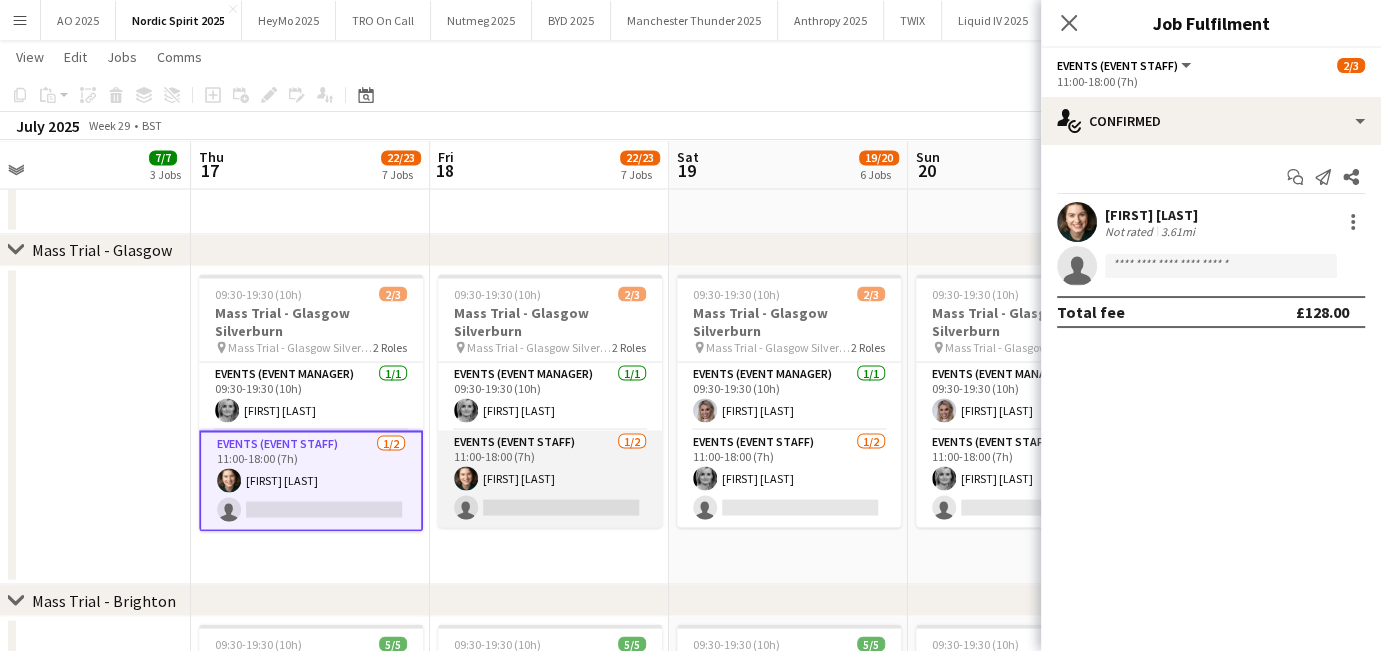 click on "Events (Event Staff)   1/2   11:00-18:00 (7h)
Shian Denovan
single-neutral-actions" at bounding box center (550, 478) 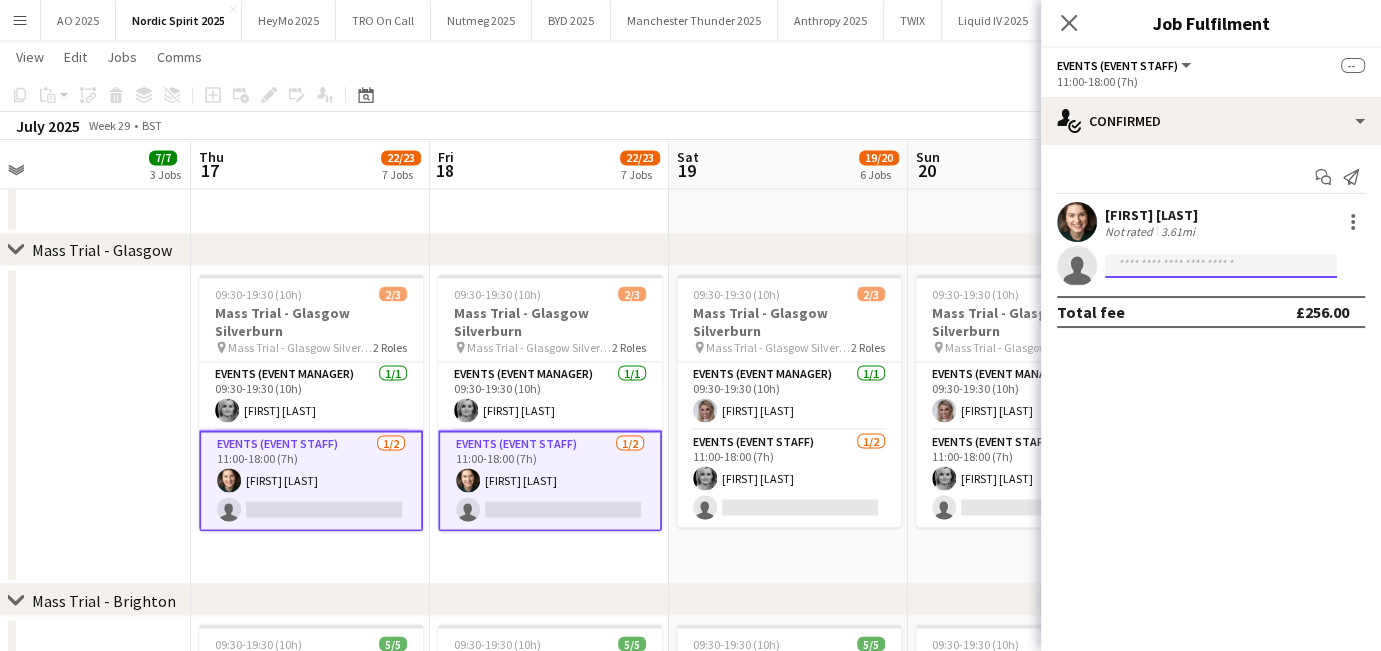 click 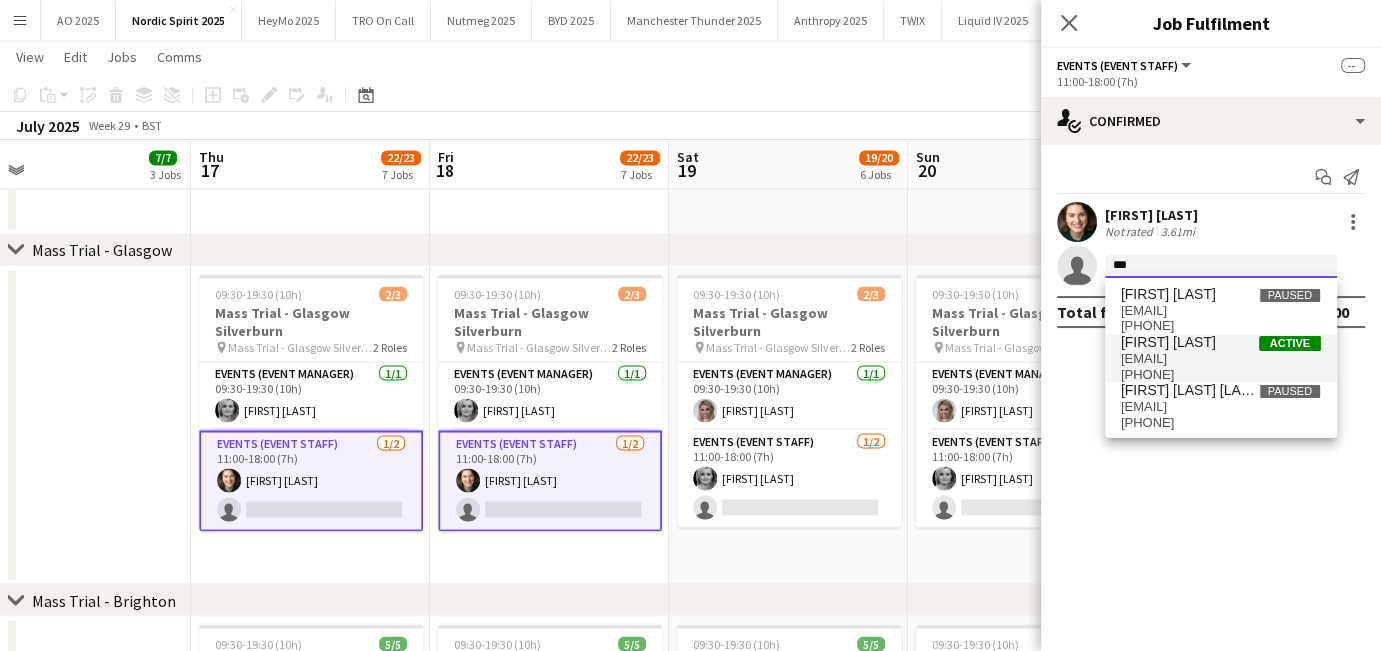type on "***" 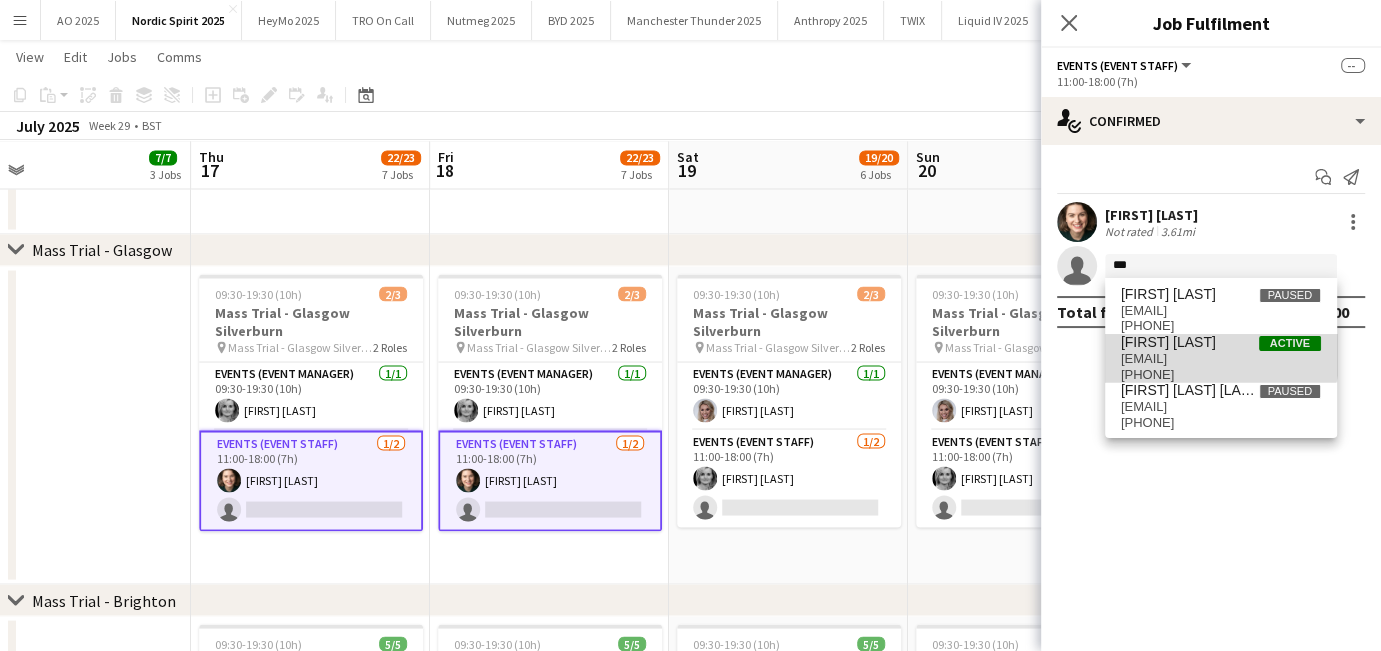 click on "[FIRST] [LAST]" at bounding box center (1168, 342) 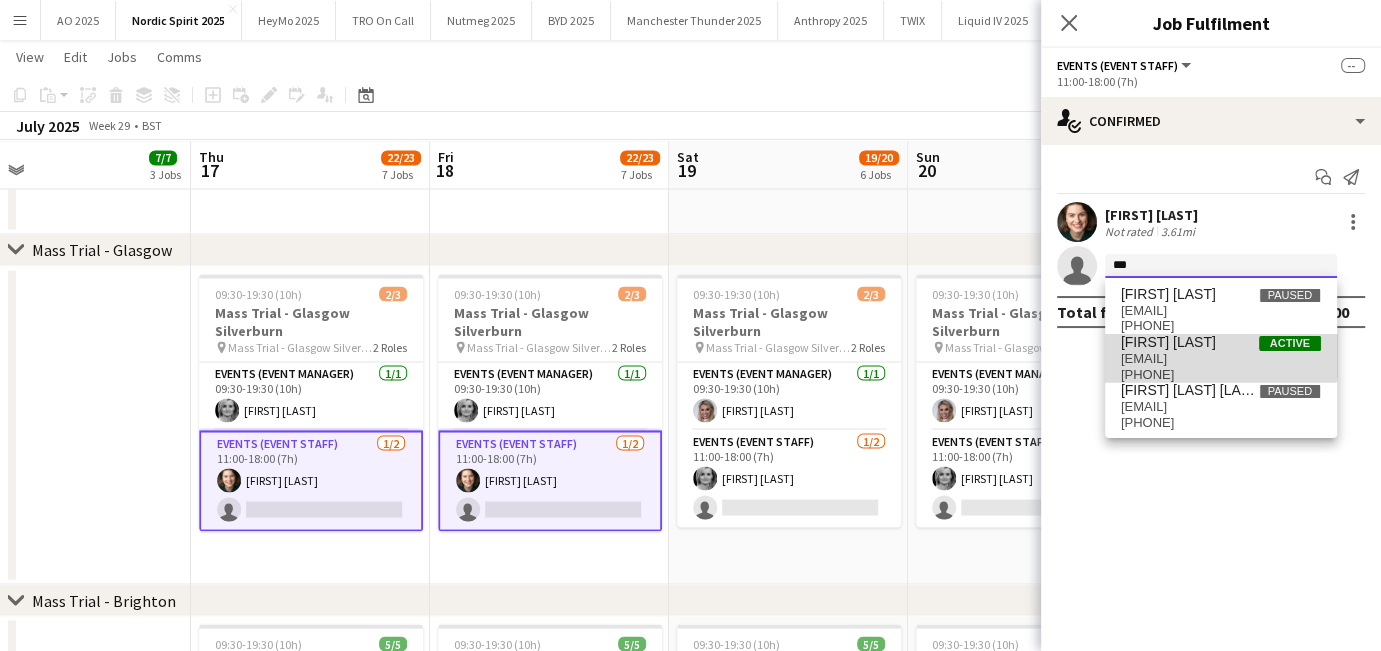 type 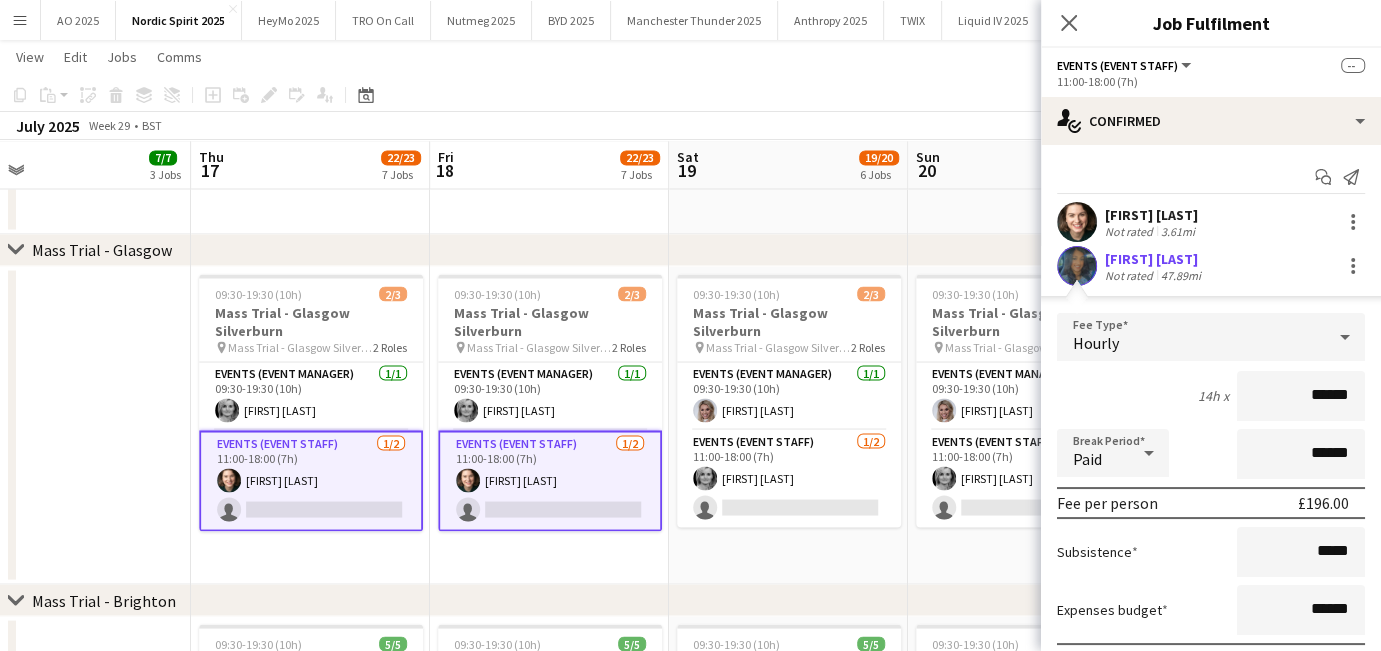 scroll, scrollTop: 142, scrollLeft: 0, axis: vertical 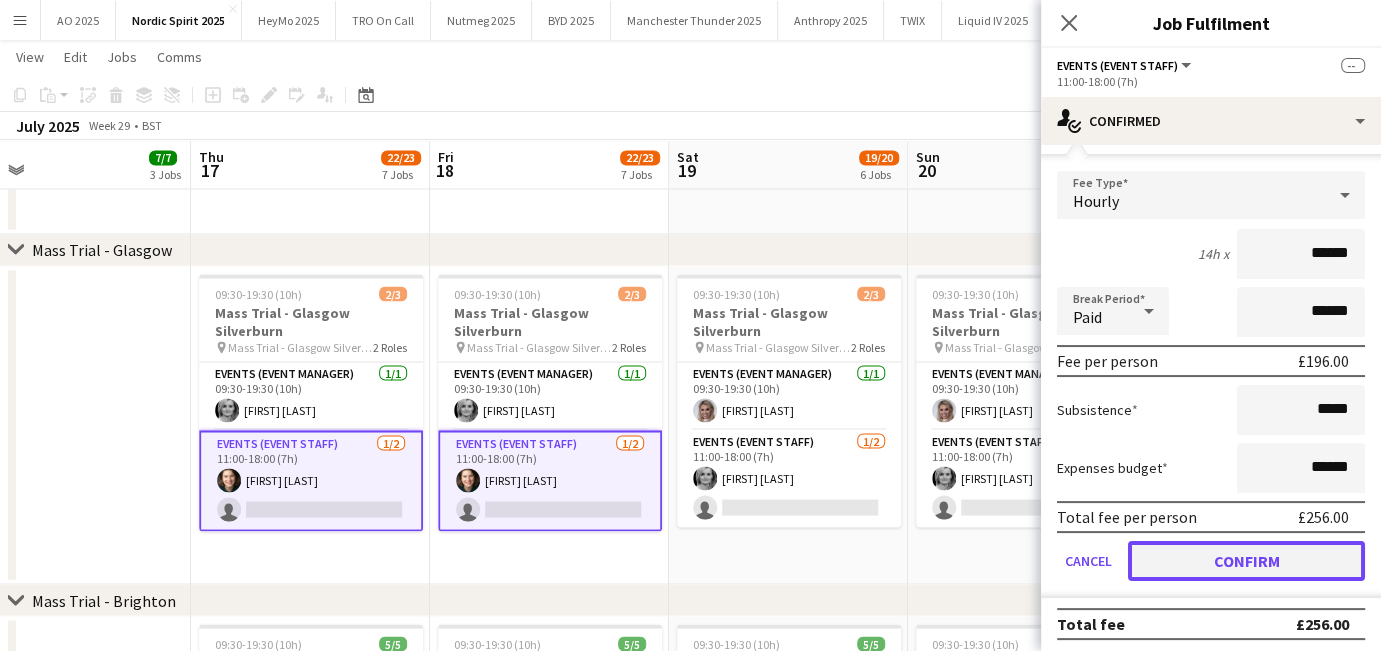 click on "Confirm" at bounding box center (1246, 561) 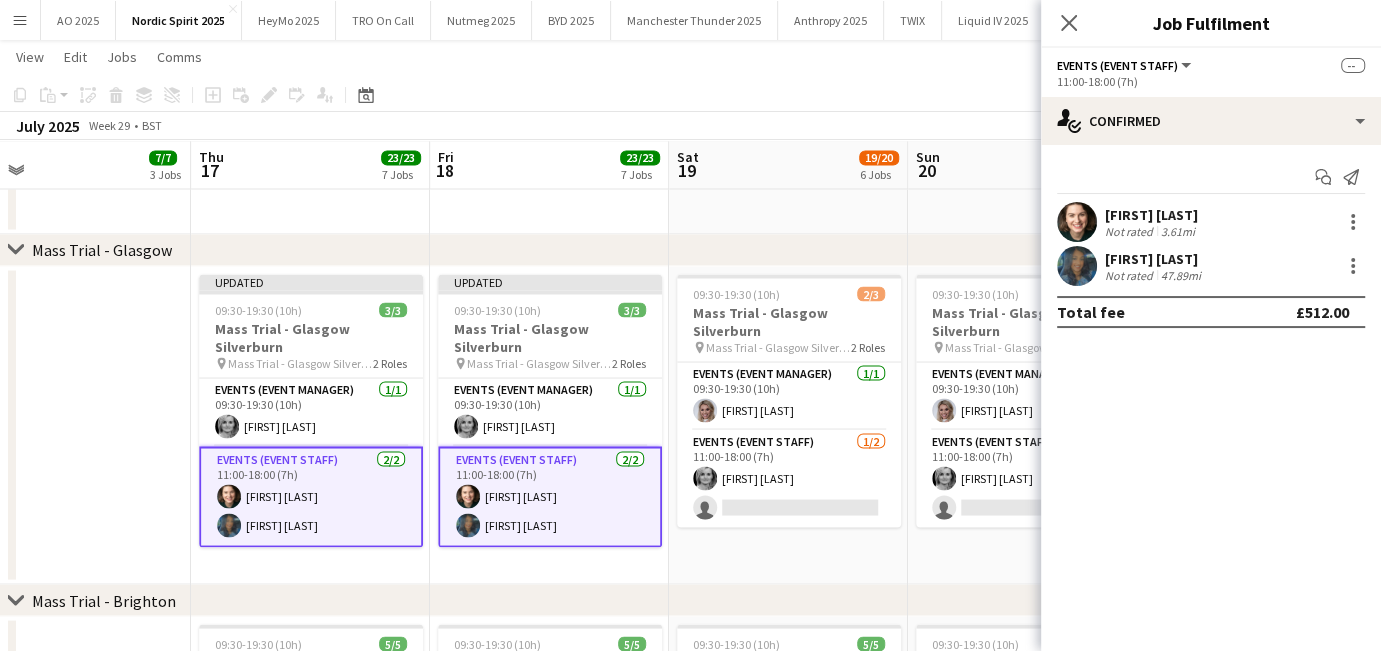 scroll, scrollTop: 0, scrollLeft: 0, axis: both 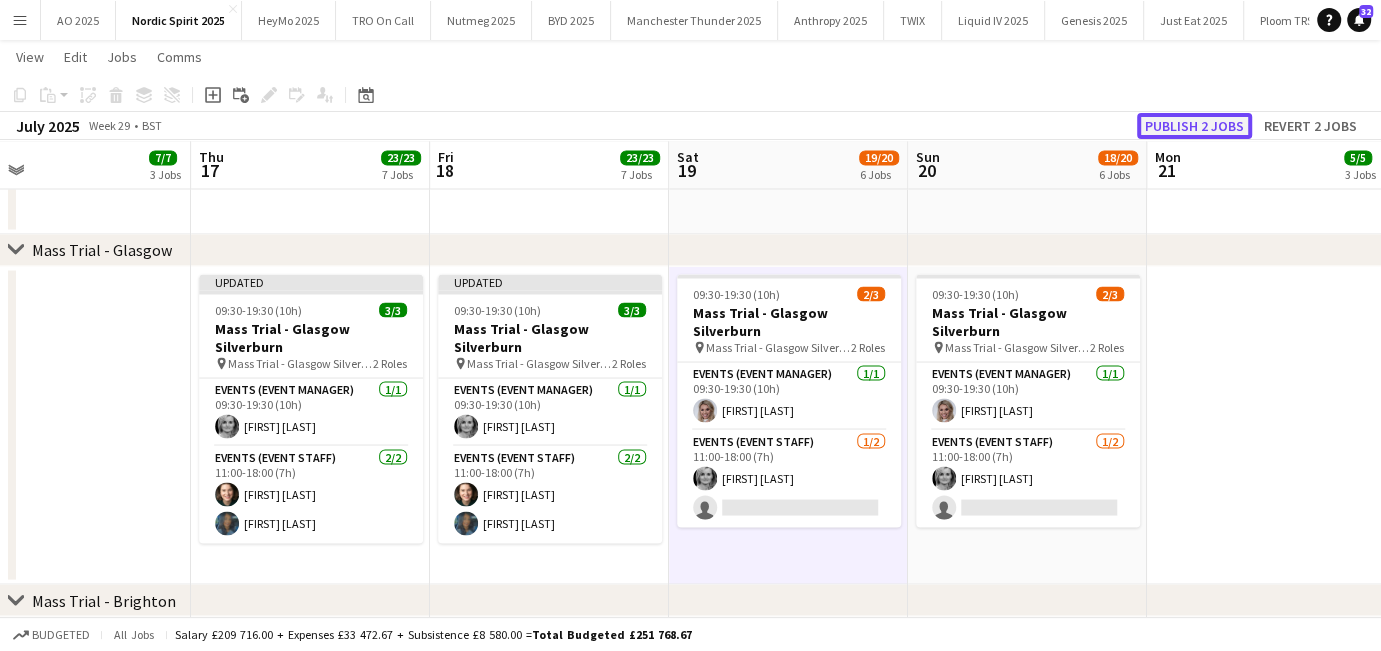click on "Publish 2 jobs" 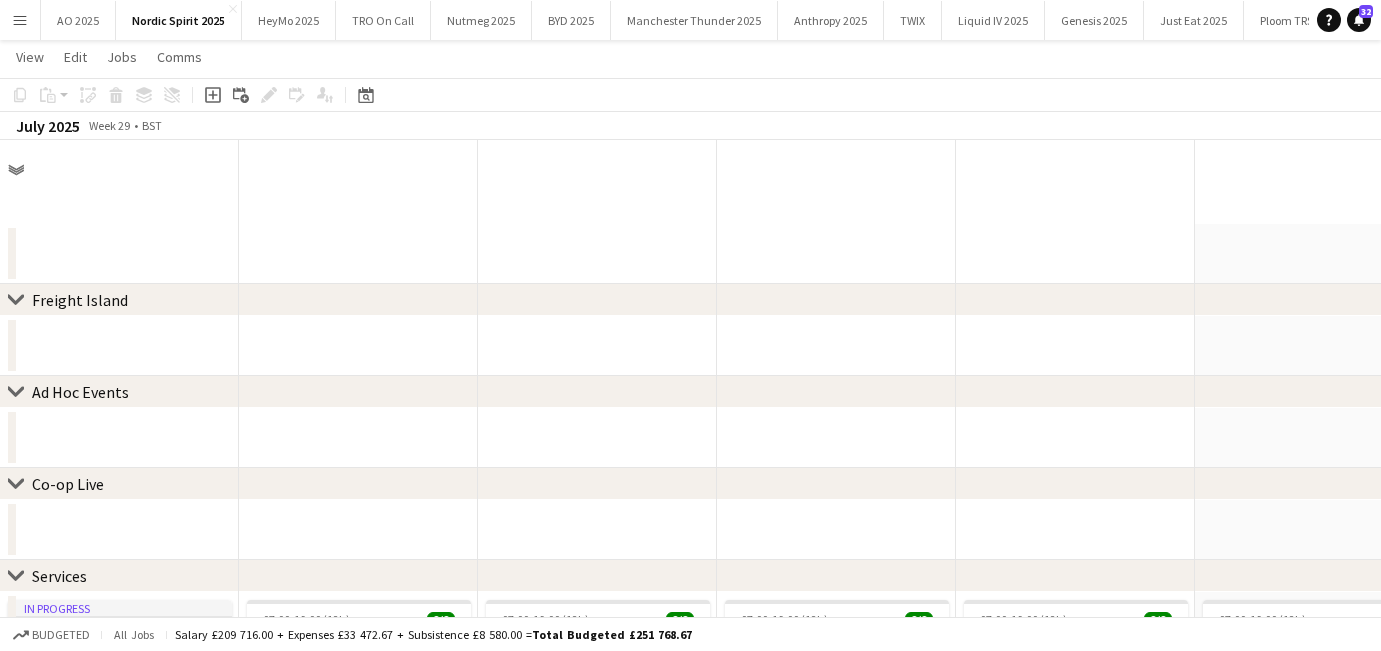 scroll, scrollTop: 2242, scrollLeft: 0, axis: vertical 